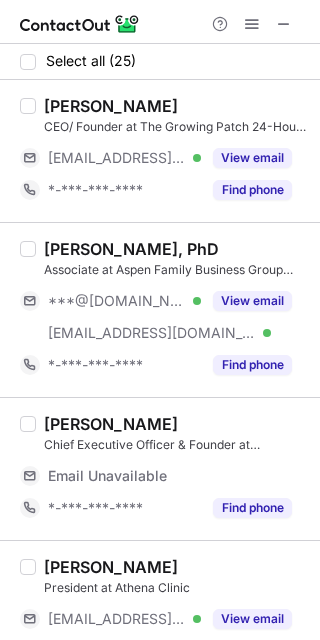 scroll, scrollTop: 0, scrollLeft: 0, axis: both 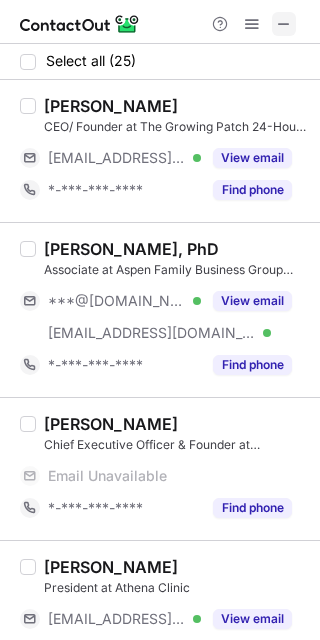 click at bounding box center [284, 24] 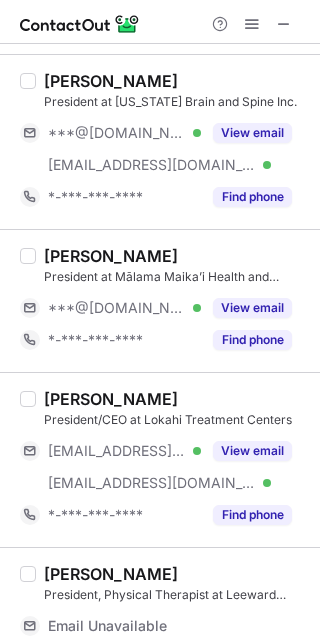 scroll, scrollTop: 3262, scrollLeft: 0, axis: vertical 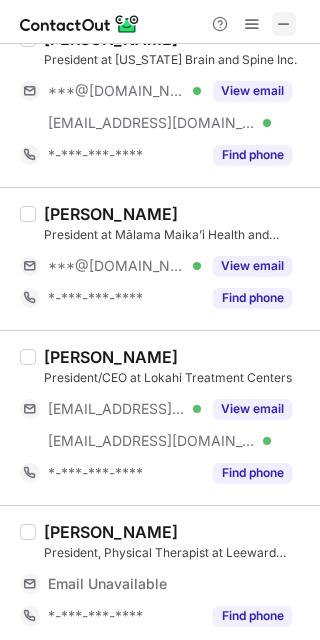 click at bounding box center [284, 24] 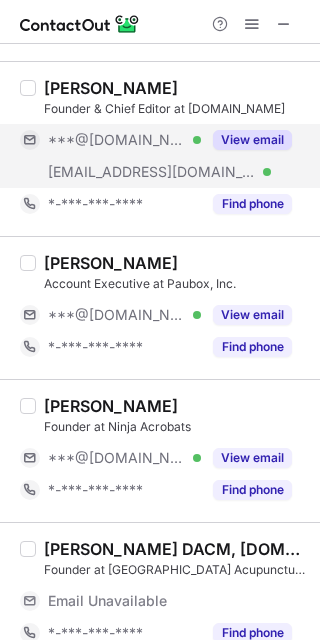 scroll, scrollTop: 700, scrollLeft: 0, axis: vertical 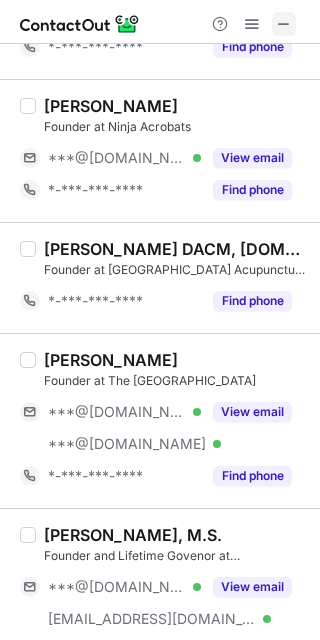 click at bounding box center (284, 24) 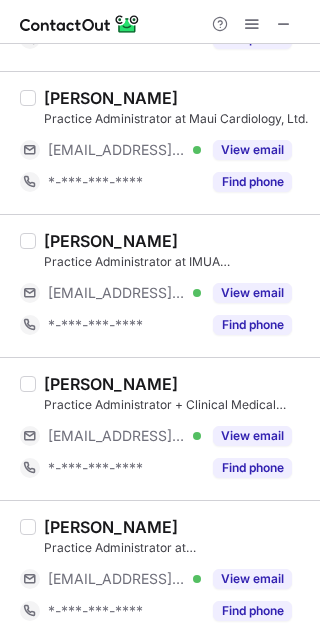 scroll, scrollTop: 723, scrollLeft: 0, axis: vertical 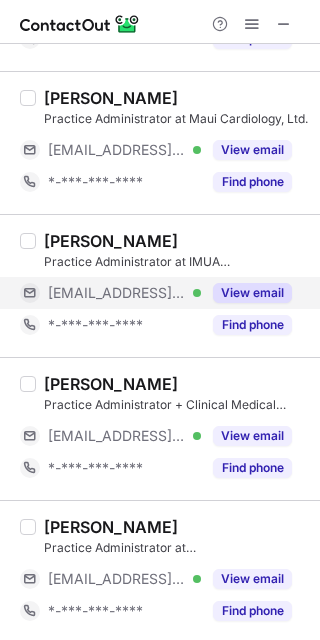 click on "View email" at bounding box center (252, 293) 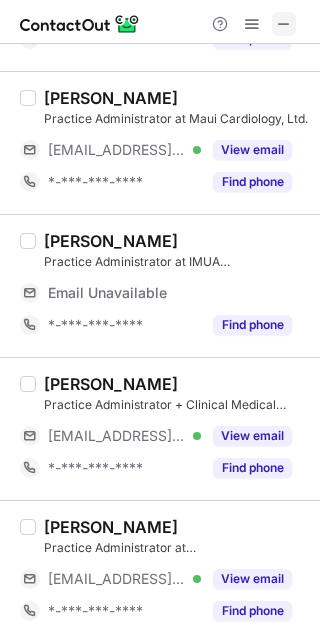click at bounding box center [284, 24] 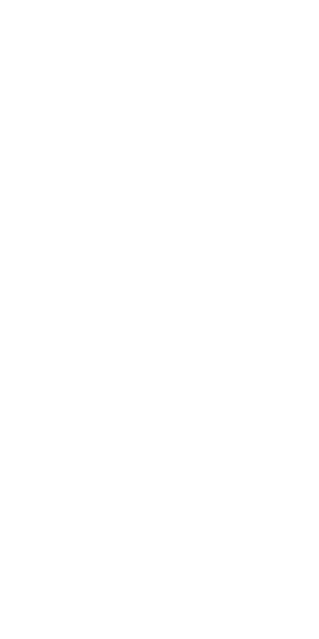 scroll, scrollTop: 0, scrollLeft: 0, axis: both 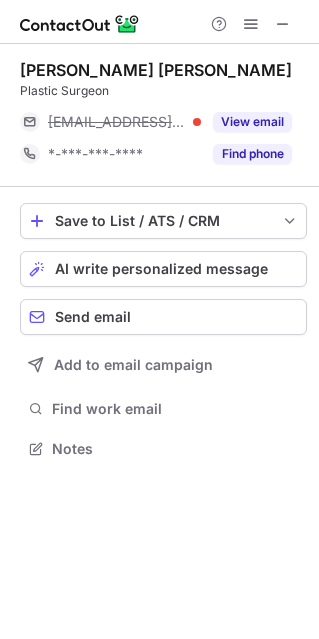 click on "J. Simon Ivey Plastic Surgeon ***@iveyplasticsurgery.com View email *-***-***-**** Find phone" at bounding box center [163, 115] 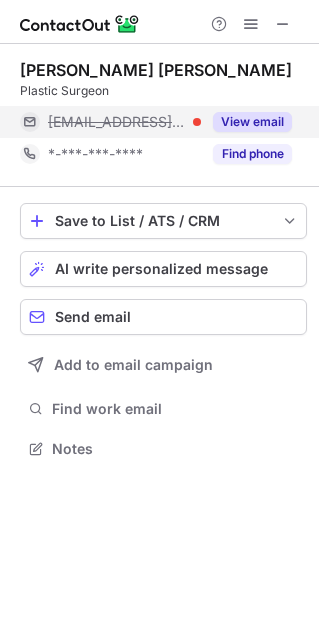click on "View email" at bounding box center (252, 122) 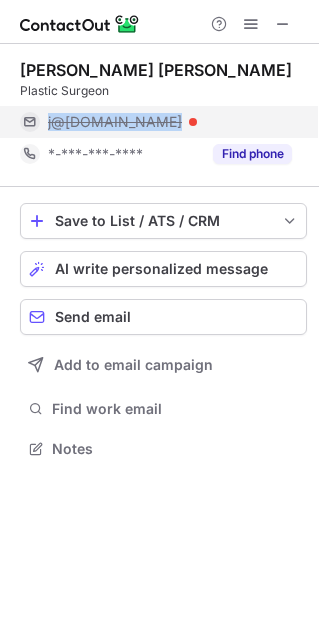 drag, startPoint x: 271, startPoint y: 126, endPoint x: 33, endPoint y: 126, distance: 238 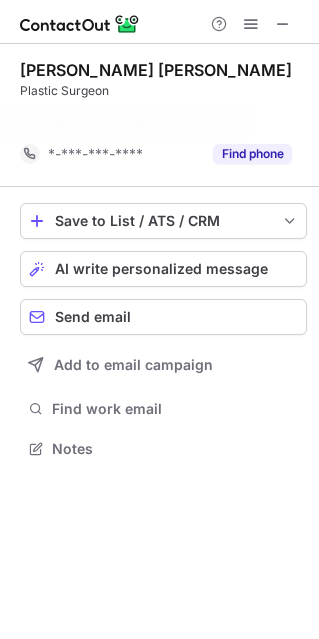 scroll, scrollTop: 402, scrollLeft: 319, axis: both 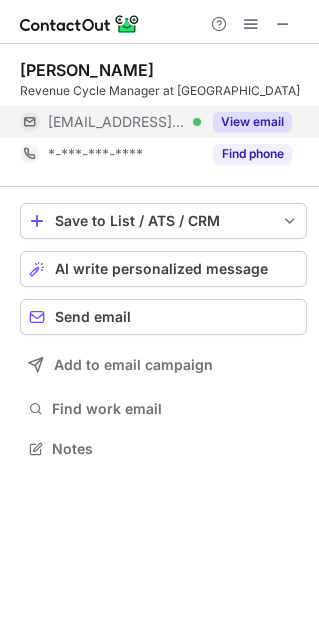 click on "View email" at bounding box center [252, 122] 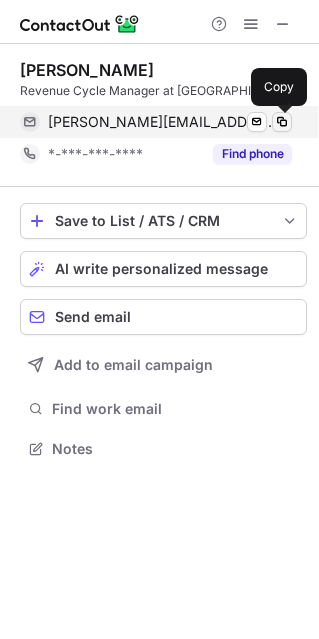 click at bounding box center [282, 122] 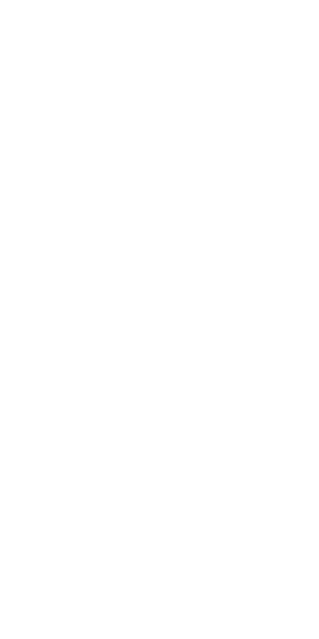 scroll, scrollTop: 0, scrollLeft: 0, axis: both 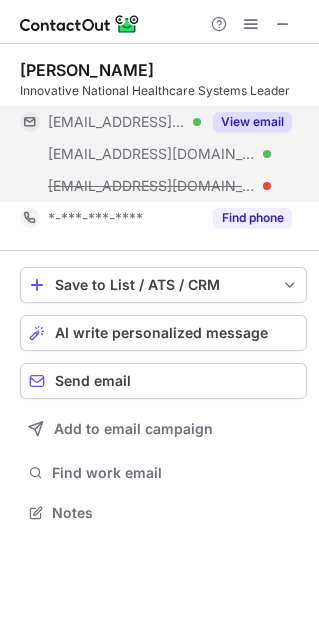 click on "View email" at bounding box center (252, 122) 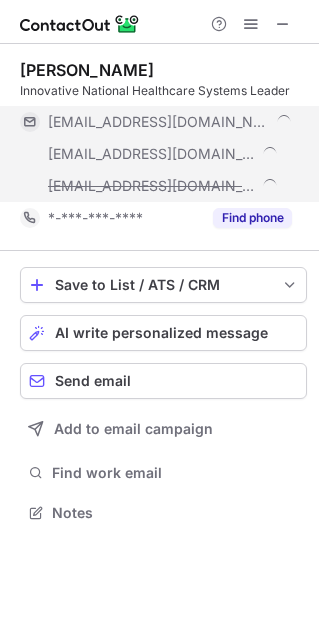 scroll, scrollTop: 10, scrollLeft: 10, axis: both 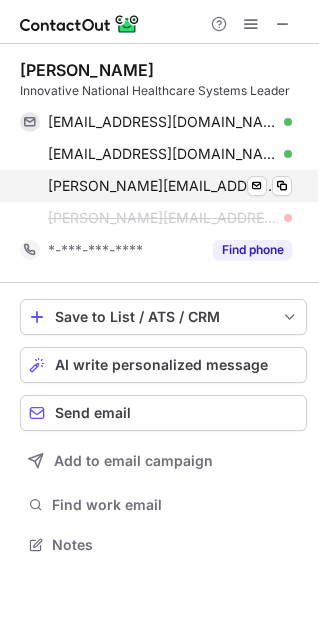 click on "stephen.reidy@hcahealthcare.com Verified Send email Copy" at bounding box center [156, 186] 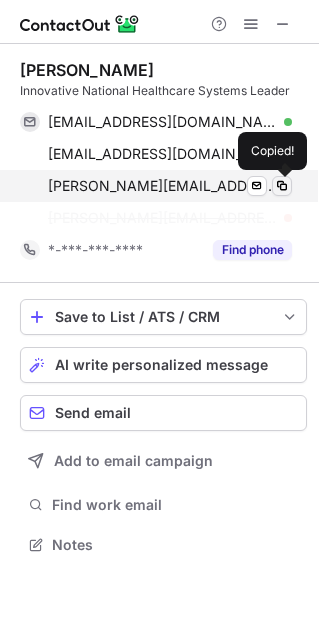 click at bounding box center (282, 186) 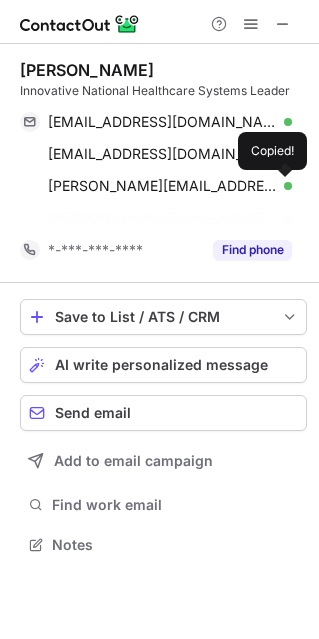 scroll, scrollTop: 498, scrollLeft: 319, axis: both 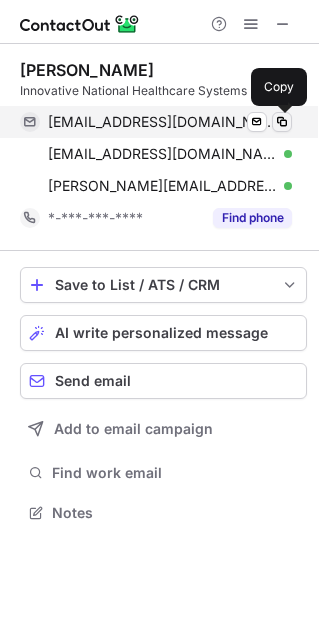click at bounding box center (282, 122) 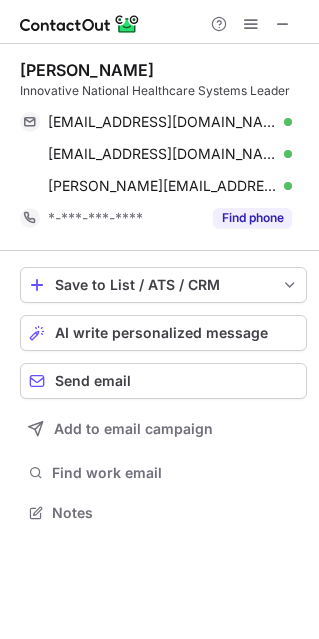 type 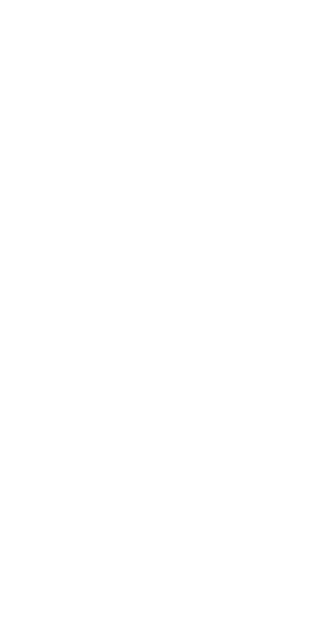 scroll, scrollTop: 0, scrollLeft: 0, axis: both 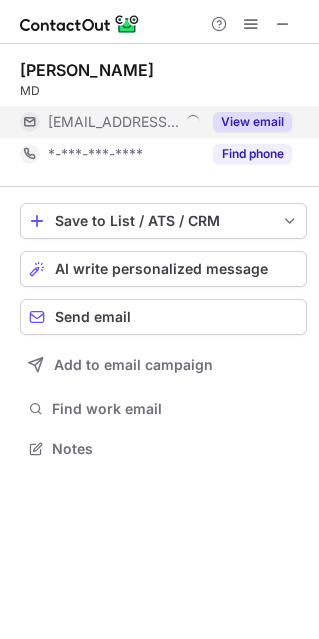 click on "View email" at bounding box center [252, 122] 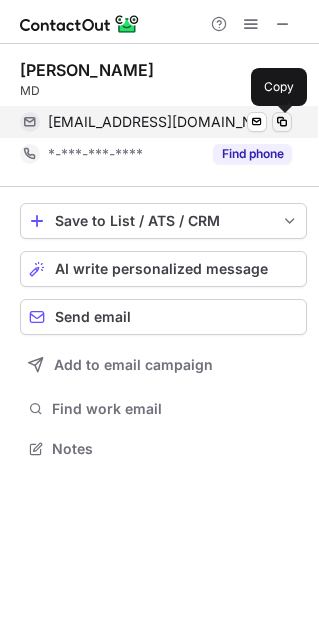 click at bounding box center [282, 122] 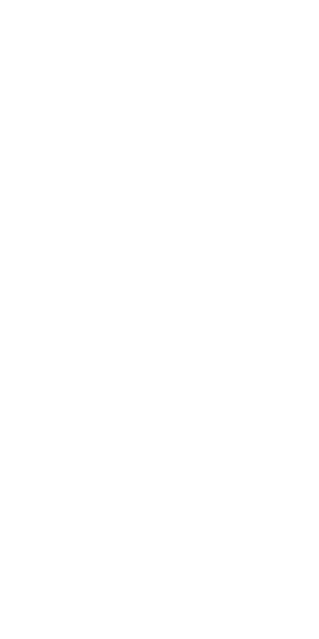 scroll, scrollTop: 0, scrollLeft: 0, axis: both 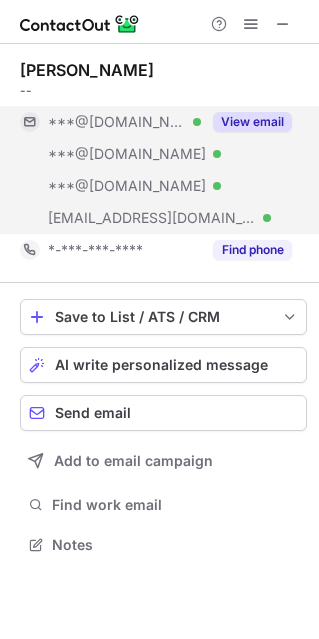 click on "View email" at bounding box center [252, 122] 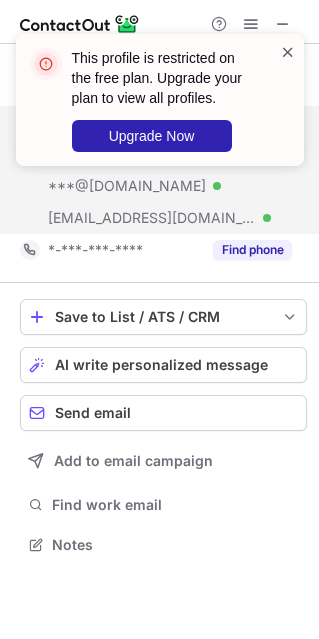 click at bounding box center [288, 52] 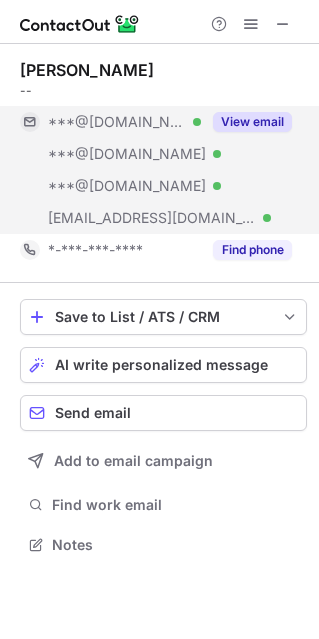 click on "This profile is restricted on the free plan. Upgrade your plan to view all profiles. Upgrade Now" at bounding box center [160, 108] 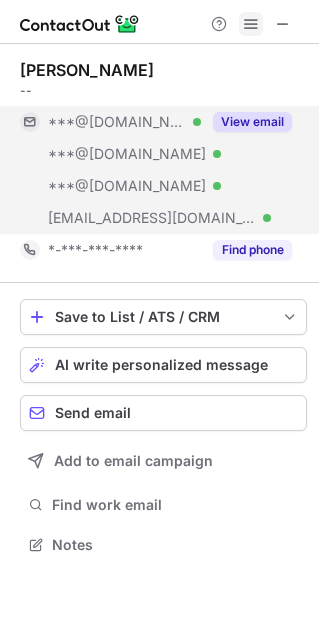 click at bounding box center [251, 24] 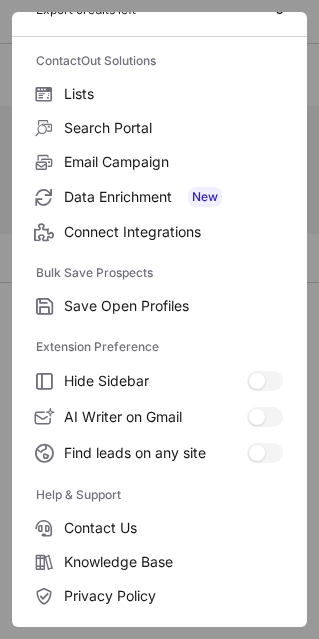scroll, scrollTop: 193, scrollLeft: 0, axis: vertical 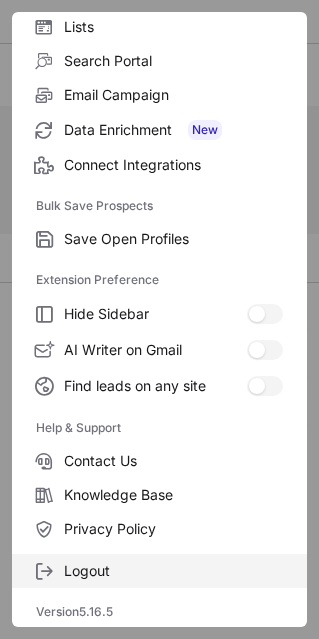 click on "Logout" at bounding box center (173, 571) 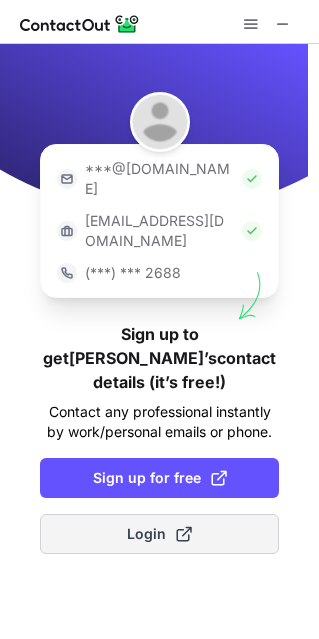 click on "Login" at bounding box center [159, 534] 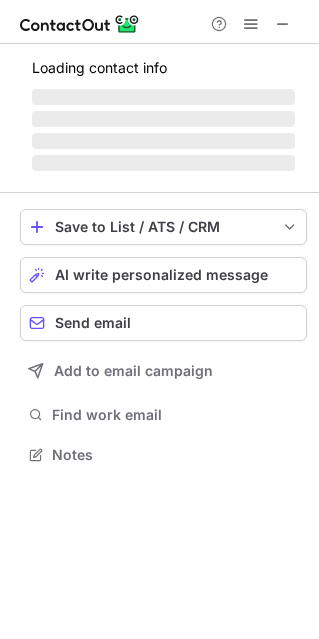 scroll, scrollTop: 10, scrollLeft: 10, axis: both 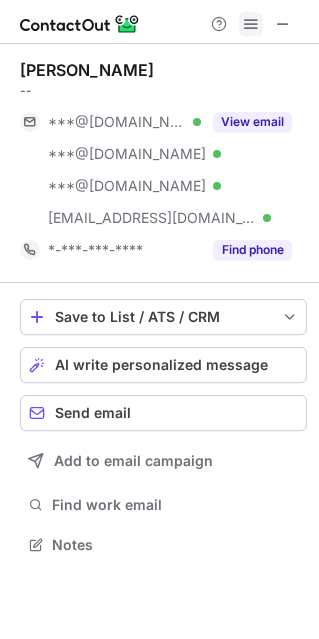 click at bounding box center [251, 24] 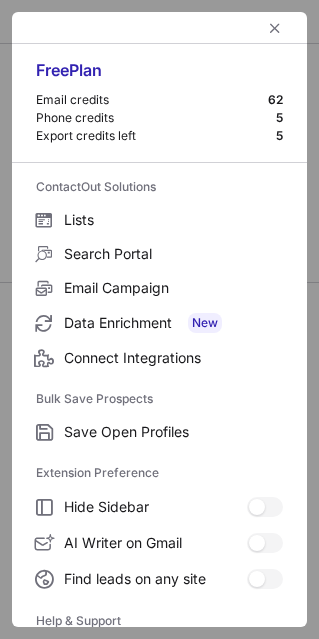scroll, scrollTop: 193, scrollLeft: 0, axis: vertical 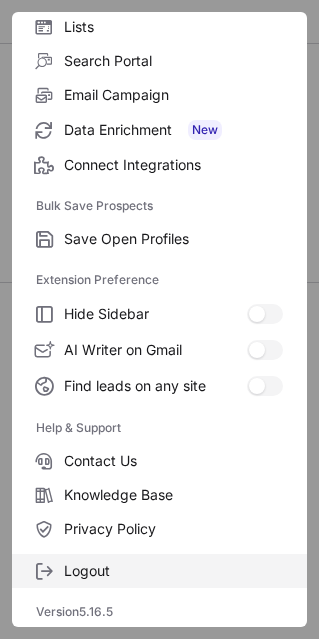 click on "Logout" at bounding box center [159, 571] 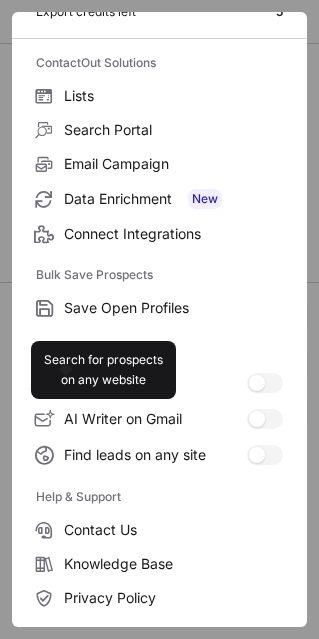 scroll, scrollTop: 0, scrollLeft: 0, axis: both 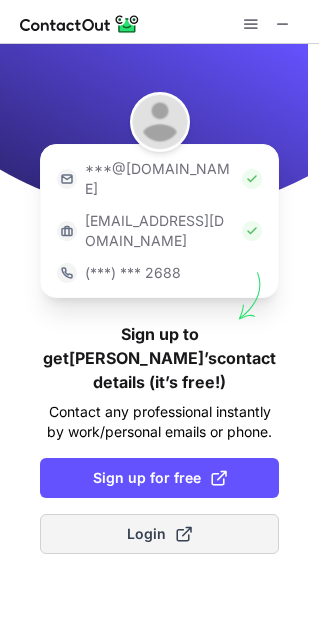 click on "Login" at bounding box center [159, 534] 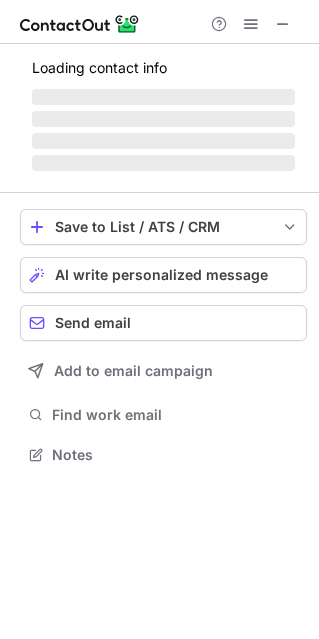 scroll, scrollTop: 10, scrollLeft: 10, axis: both 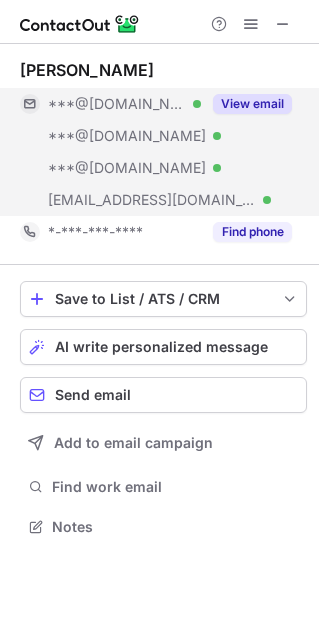 click on "View email" at bounding box center [252, 104] 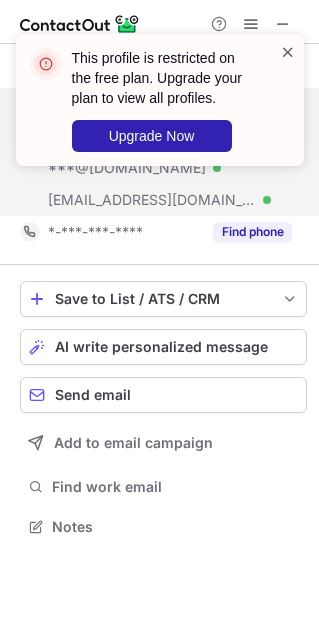click at bounding box center [288, 52] 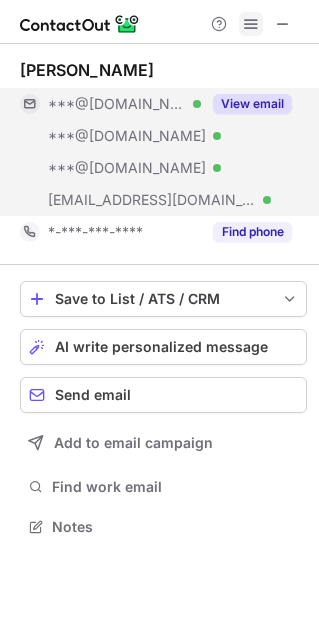 click at bounding box center (251, 24) 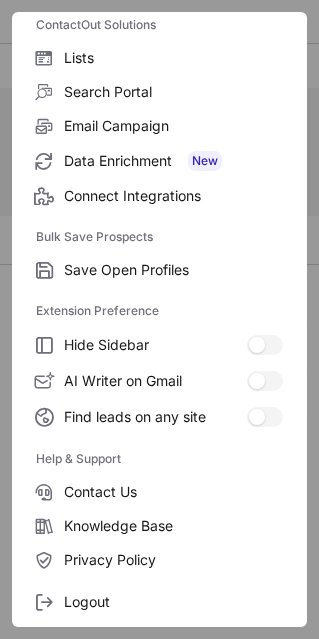 scroll, scrollTop: 193, scrollLeft: 0, axis: vertical 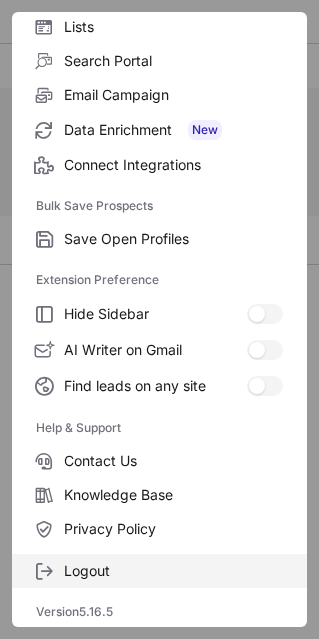 click on "Logout" at bounding box center [173, 571] 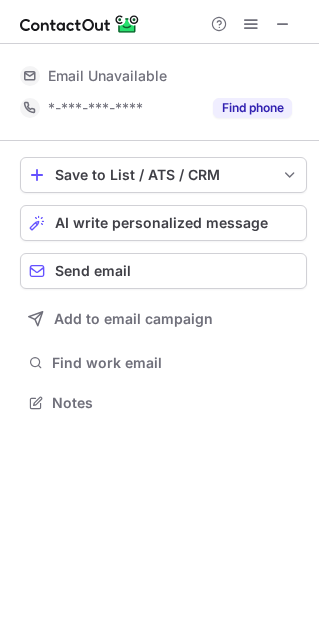 scroll, scrollTop: 0, scrollLeft: 0, axis: both 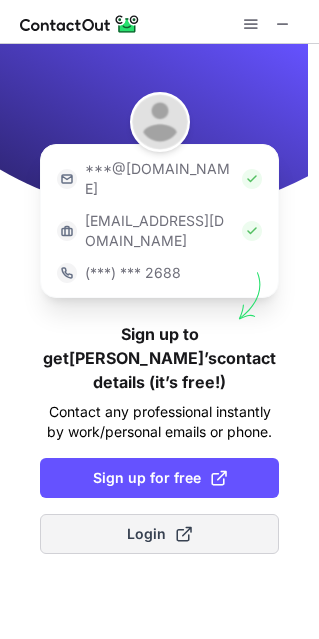 click on "Login" at bounding box center [159, 534] 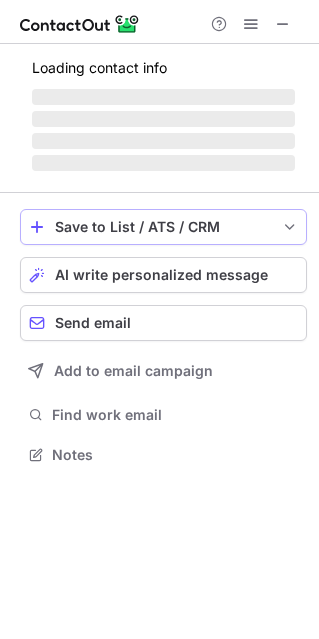 scroll, scrollTop: 10, scrollLeft: 10, axis: both 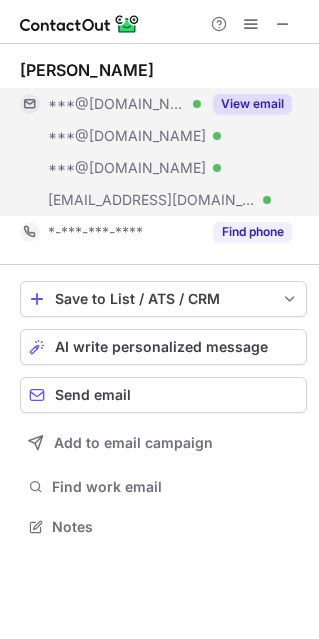 click on "View email" at bounding box center [252, 104] 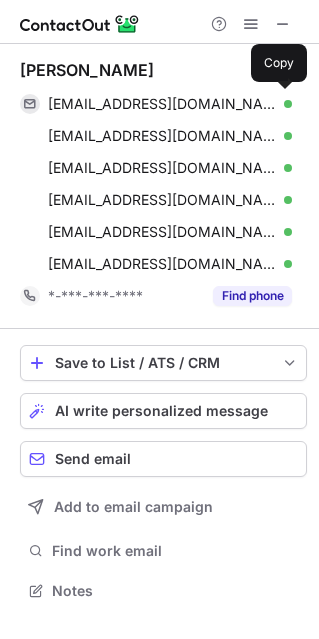 scroll, scrollTop: 10, scrollLeft: 10, axis: both 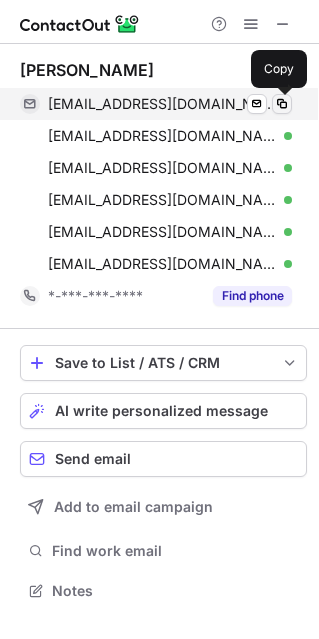 click at bounding box center [282, 104] 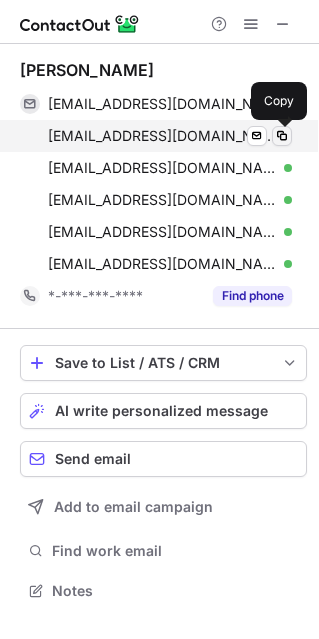 click at bounding box center [282, 136] 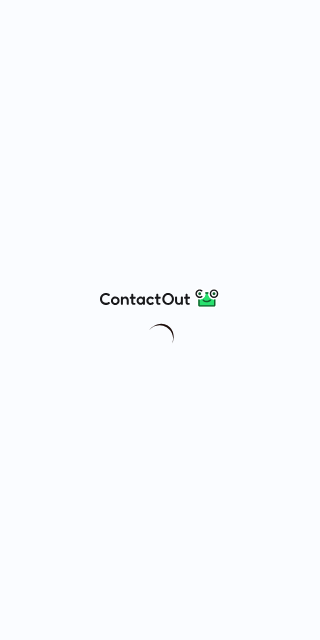 scroll, scrollTop: 0, scrollLeft: 0, axis: both 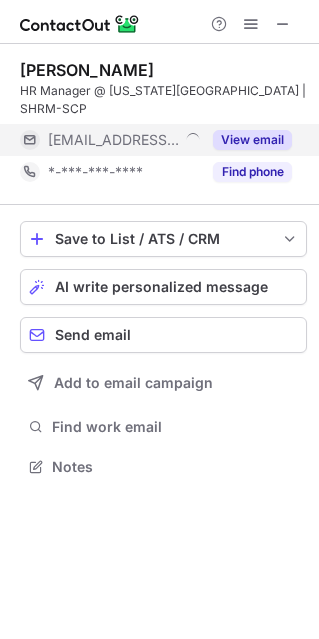 click on "View email" at bounding box center [252, 140] 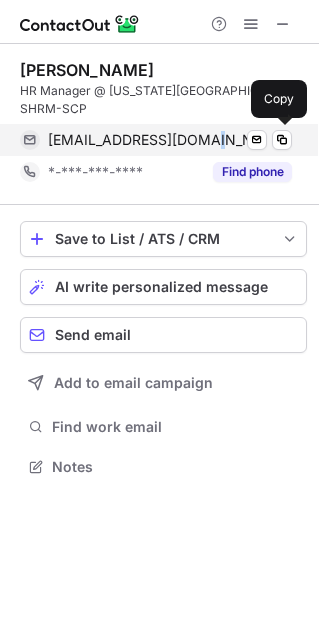 click on "[EMAIL_ADDRESS][DOMAIN_NAME]" at bounding box center (159, 140) 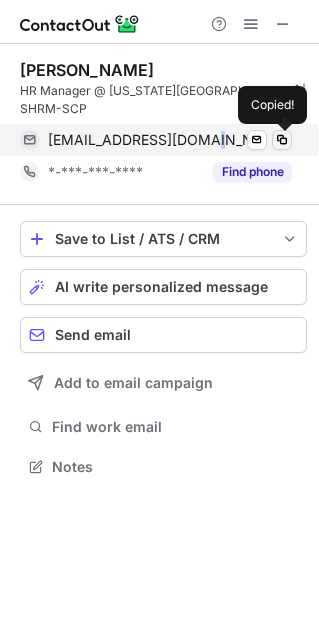 click at bounding box center (282, 140) 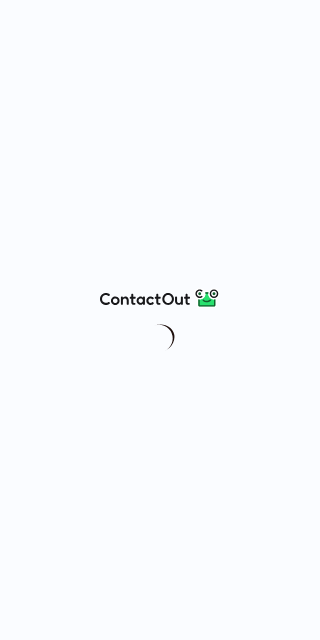 scroll, scrollTop: 0, scrollLeft: 0, axis: both 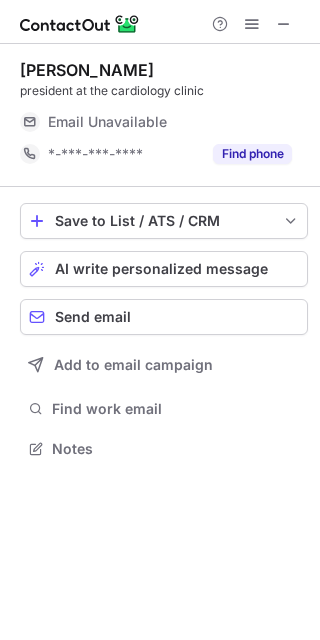 drag, startPoint x: 155, startPoint y: 63, endPoint x: -90, endPoint y: 51, distance: 245.2937 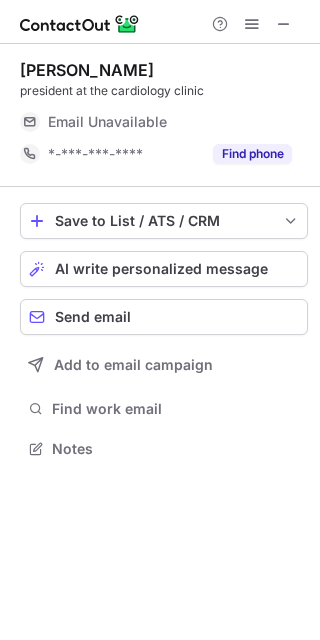 click on "president at the cardiology clinic" at bounding box center [164, 91] 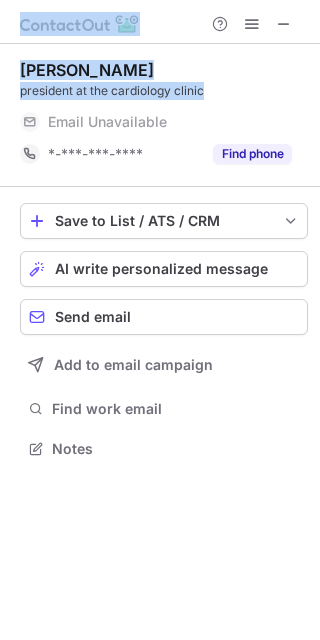 drag, startPoint x: 126, startPoint y: 87, endPoint x: -14, endPoint y: 69, distance: 141.1524 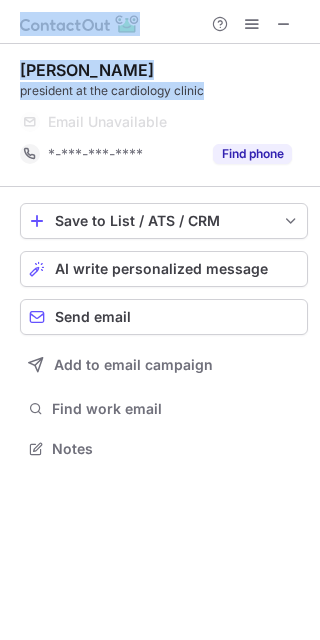 click on "president at the cardiology clinic" at bounding box center [164, 91] 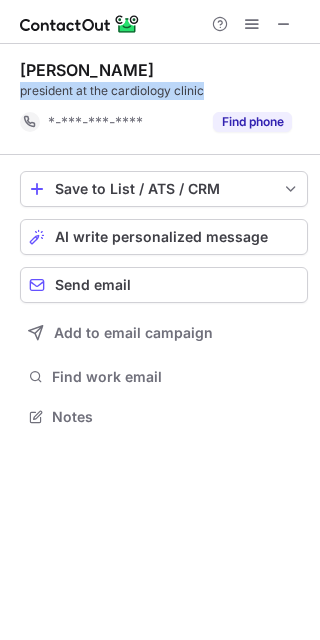scroll, scrollTop: 402, scrollLeft: 320, axis: both 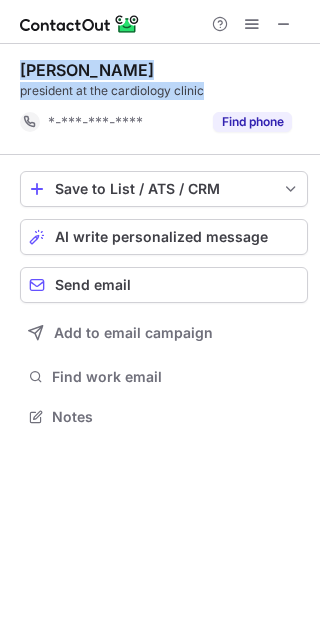 drag, startPoint x: 208, startPoint y: 92, endPoint x: 2, endPoint y: 69, distance: 207.28 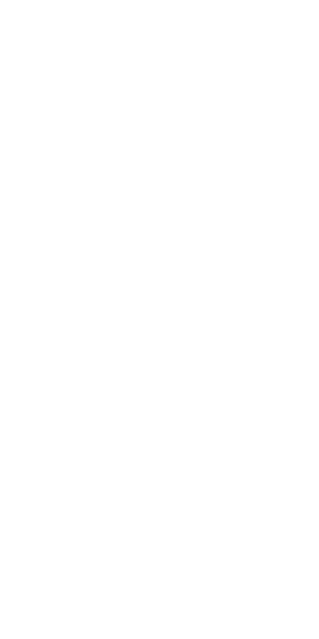 scroll, scrollTop: 0, scrollLeft: 0, axis: both 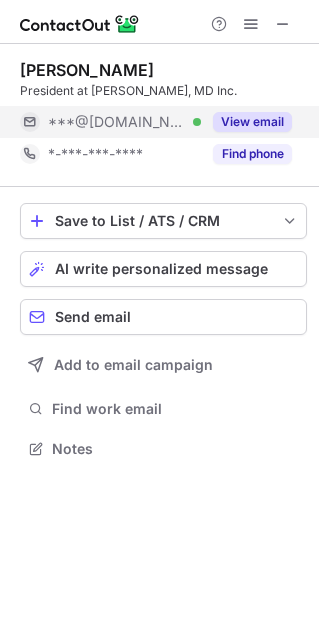 click on "View email" at bounding box center [252, 122] 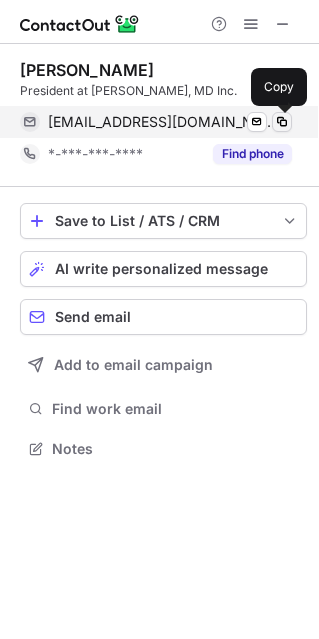 click at bounding box center (282, 122) 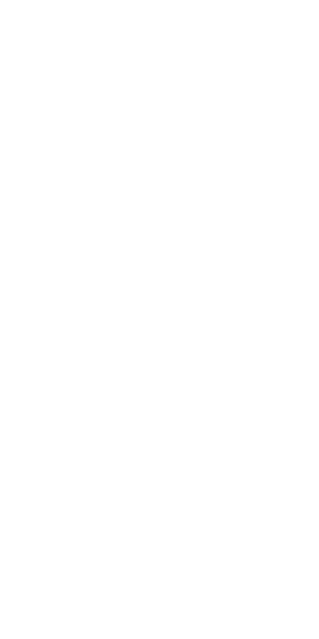 scroll, scrollTop: 0, scrollLeft: 0, axis: both 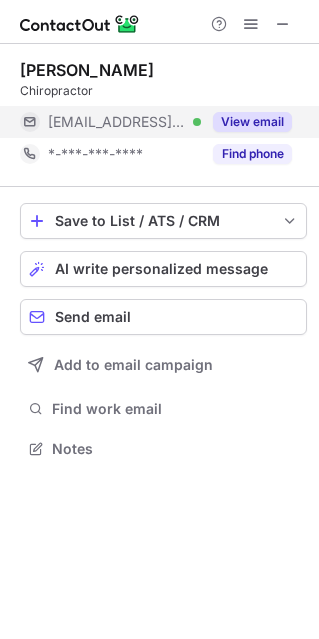 click on "View email" at bounding box center (252, 122) 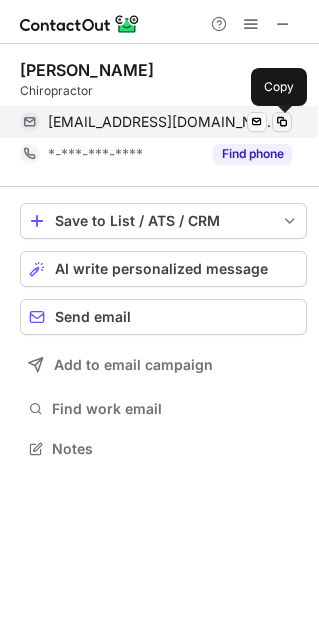 click at bounding box center (282, 122) 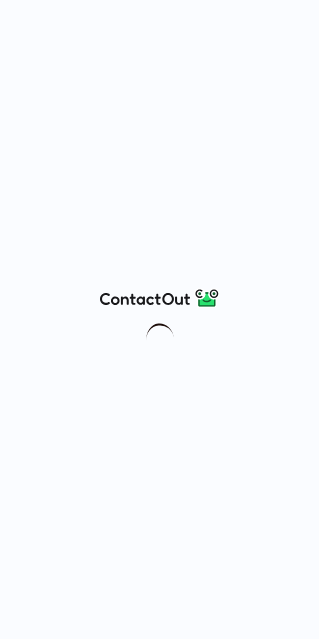scroll, scrollTop: 0, scrollLeft: 0, axis: both 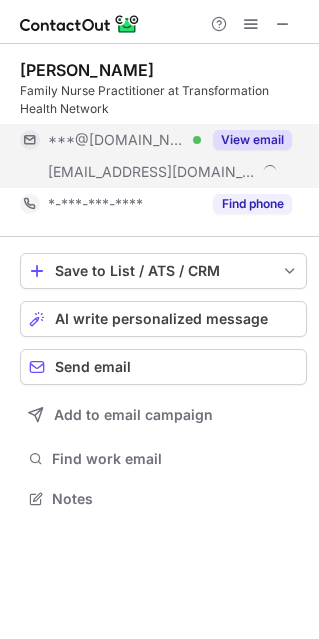 click on "View email" at bounding box center (252, 140) 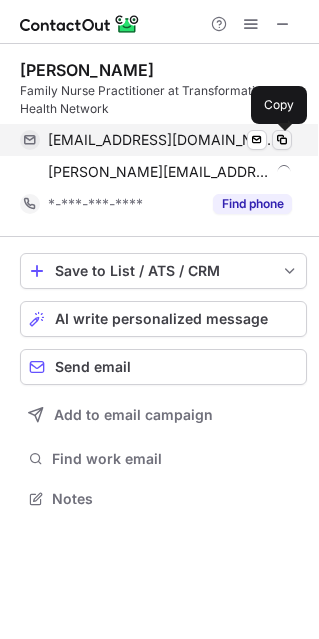 click at bounding box center [282, 140] 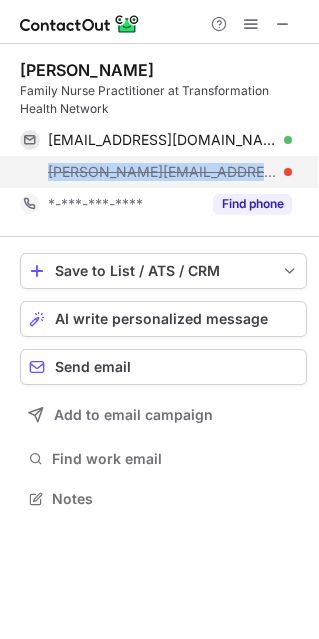 drag, startPoint x: 48, startPoint y: 171, endPoint x: 266, endPoint y: 185, distance: 218.44908 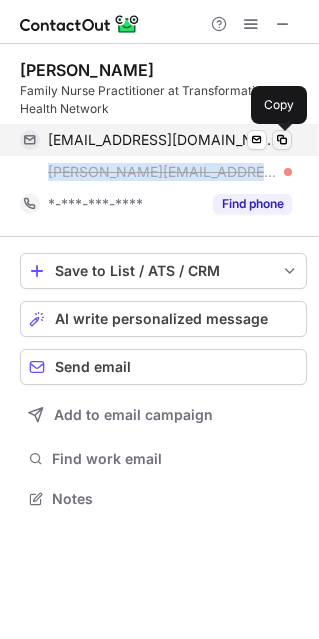 click at bounding box center [282, 140] 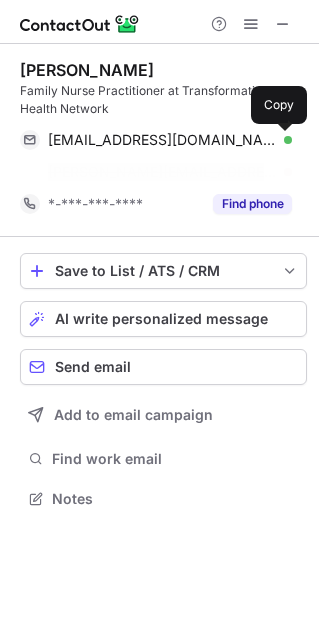 scroll, scrollTop: 452, scrollLeft: 319, axis: both 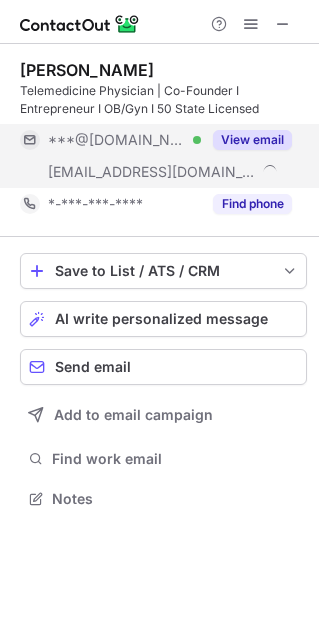 click on "View email" at bounding box center [252, 140] 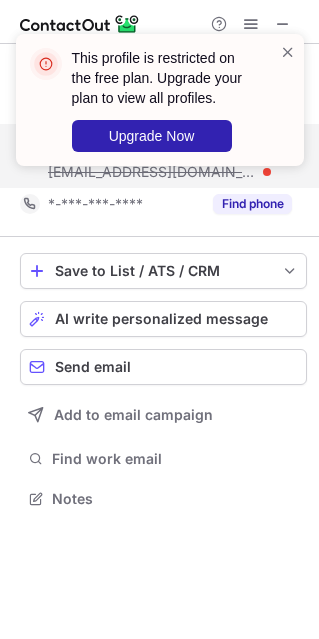 click at bounding box center (288, 100) 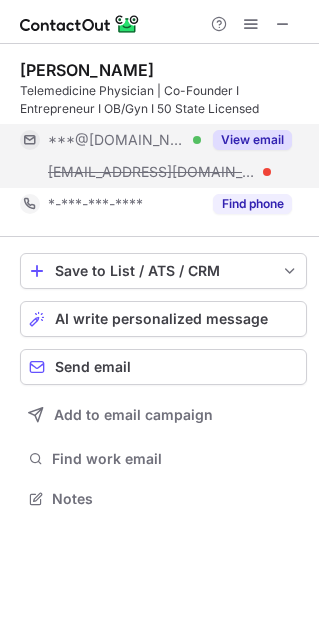 click at bounding box center (288, 52) 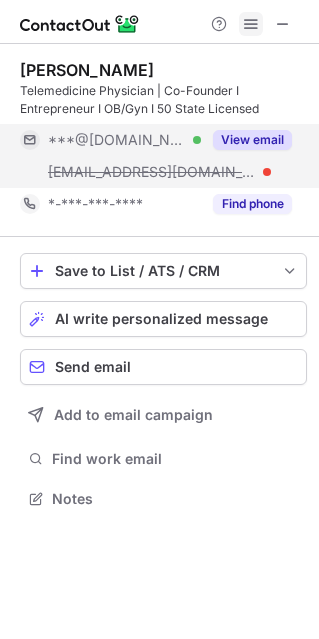 click at bounding box center (251, 24) 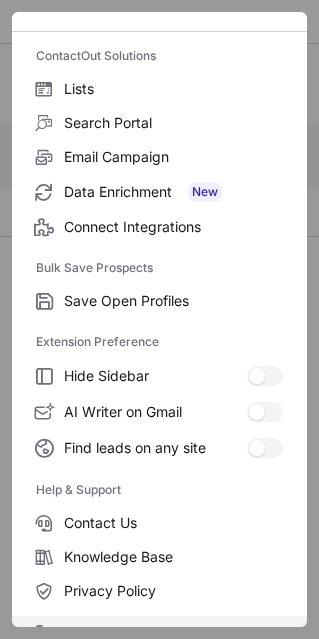 scroll, scrollTop: 193, scrollLeft: 0, axis: vertical 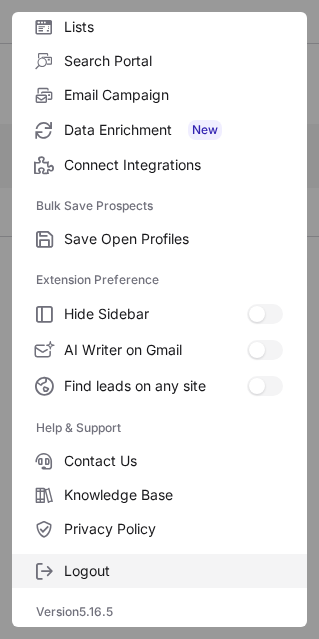 click on "Logout" at bounding box center [173, 571] 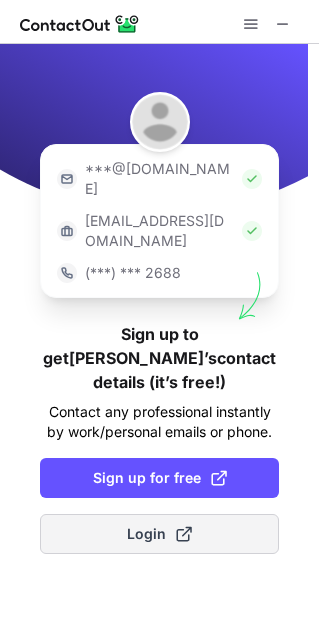 click on "Login" at bounding box center [159, 534] 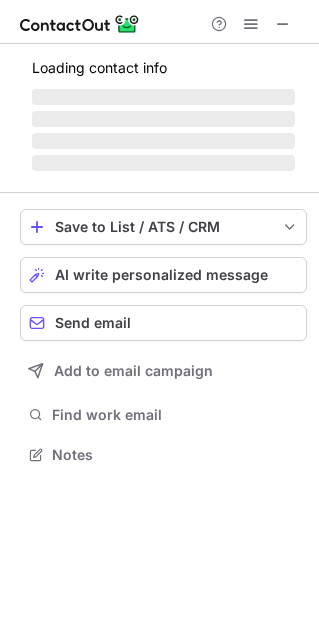 scroll, scrollTop: 10, scrollLeft: 10, axis: both 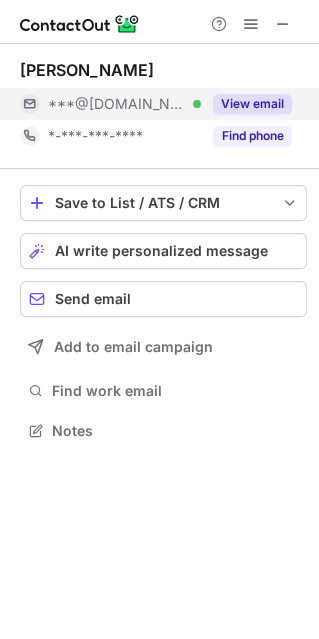 click on "View email" at bounding box center [252, 104] 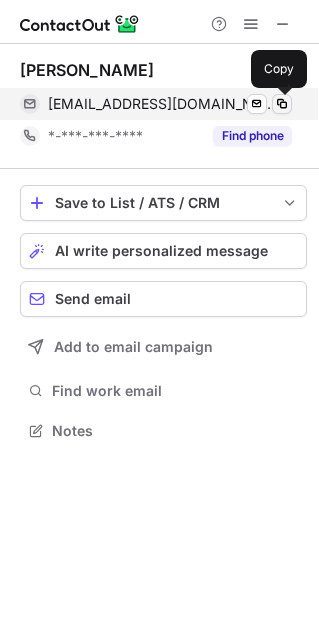 click at bounding box center (282, 104) 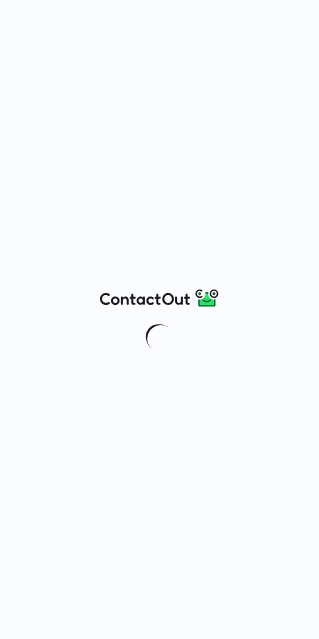 scroll, scrollTop: 0, scrollLeft: 0, axis: both 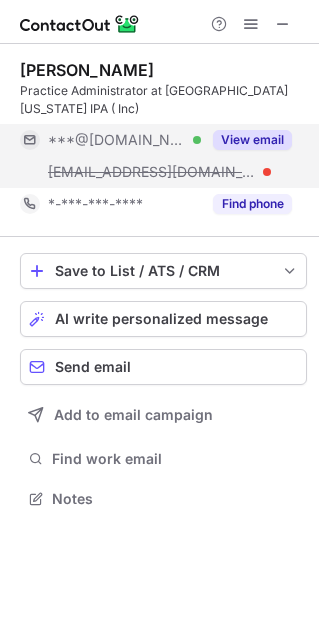 click on "View email" at bounding box center (252, 140) 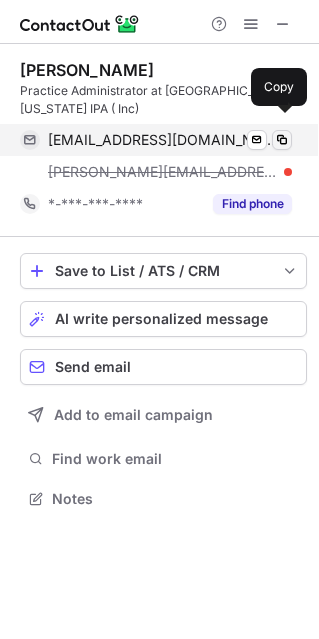click at bounding box center [282, 140] 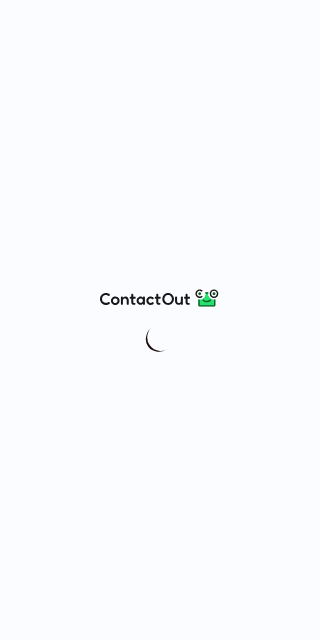 scroll, scrollTop: 0, scrollLeft: 0, axis: both 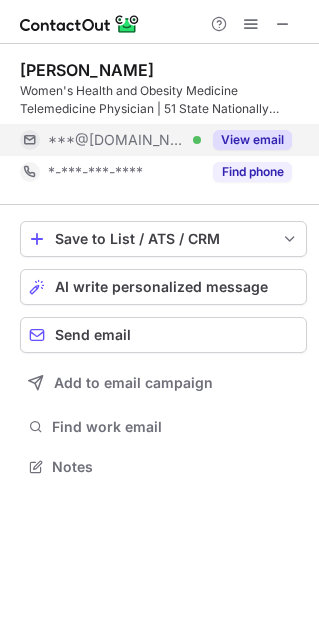 click on "View email" at bounding box center [252, 140] 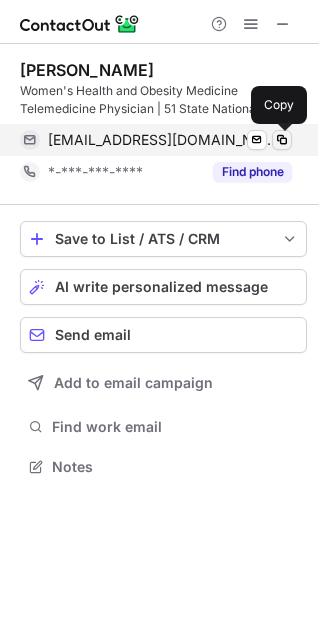 click at bounding box center (282, 140) 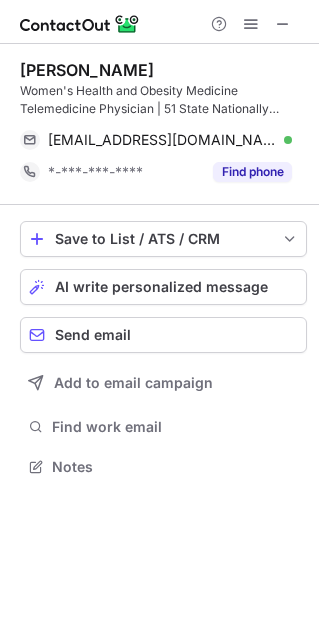 type 